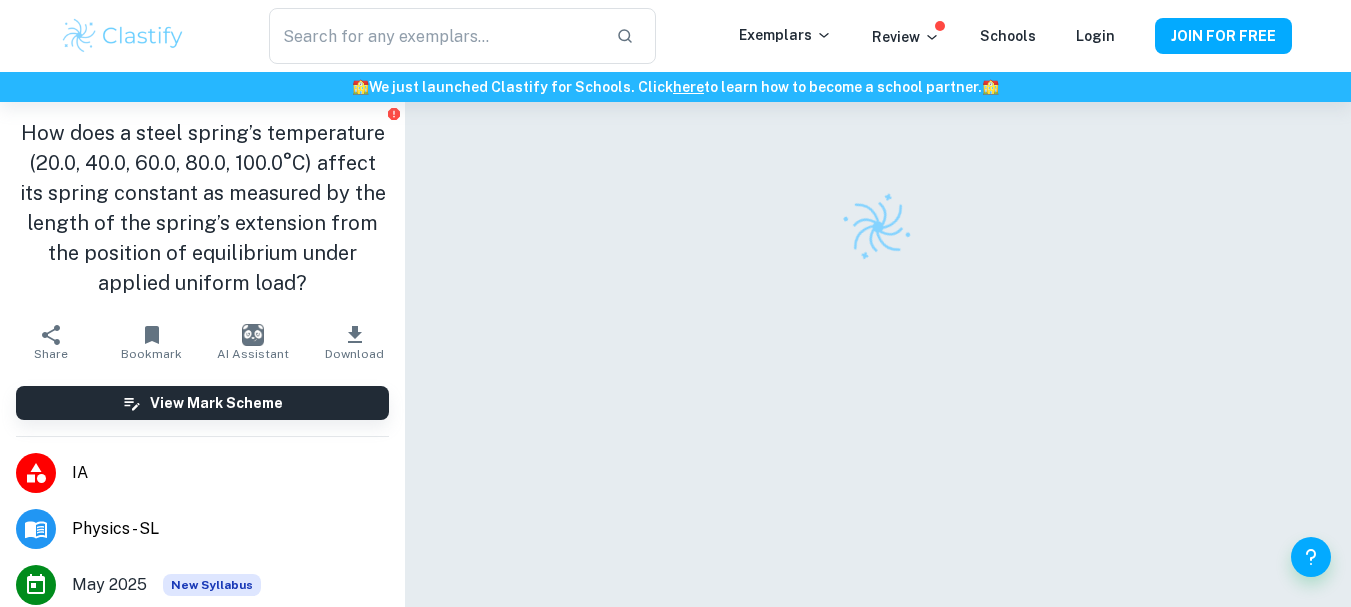 scroll, scrollTop: 0, scrollLeft: 0, axis: both 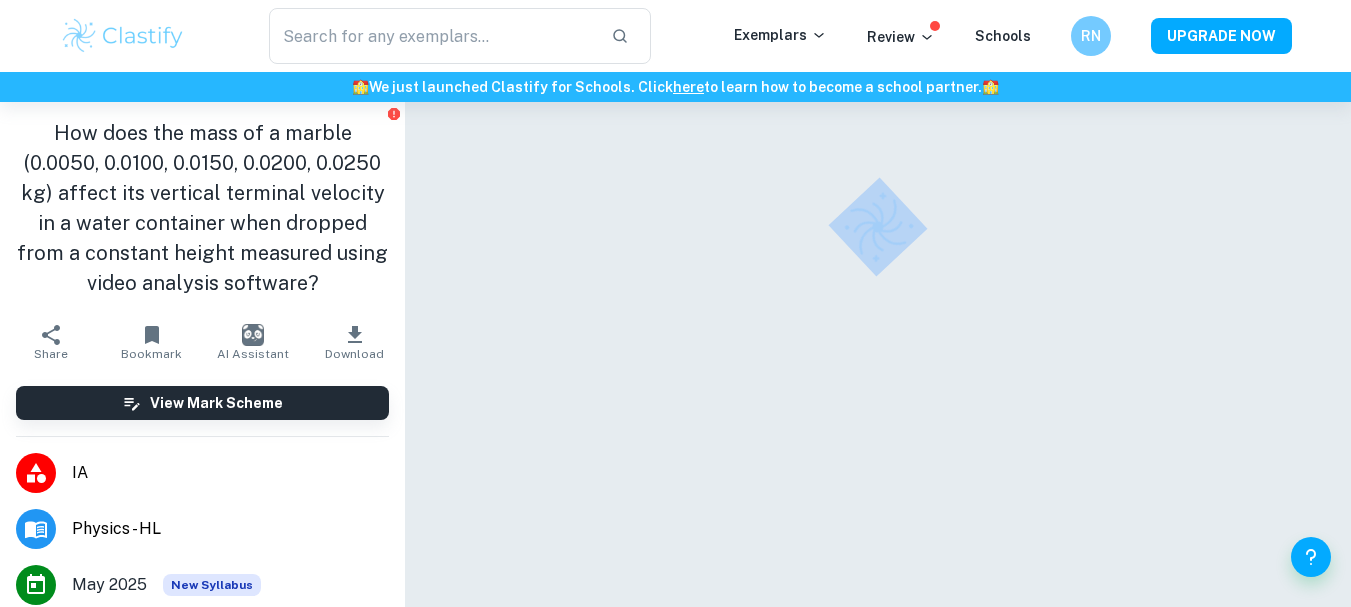 checkbox on "true" 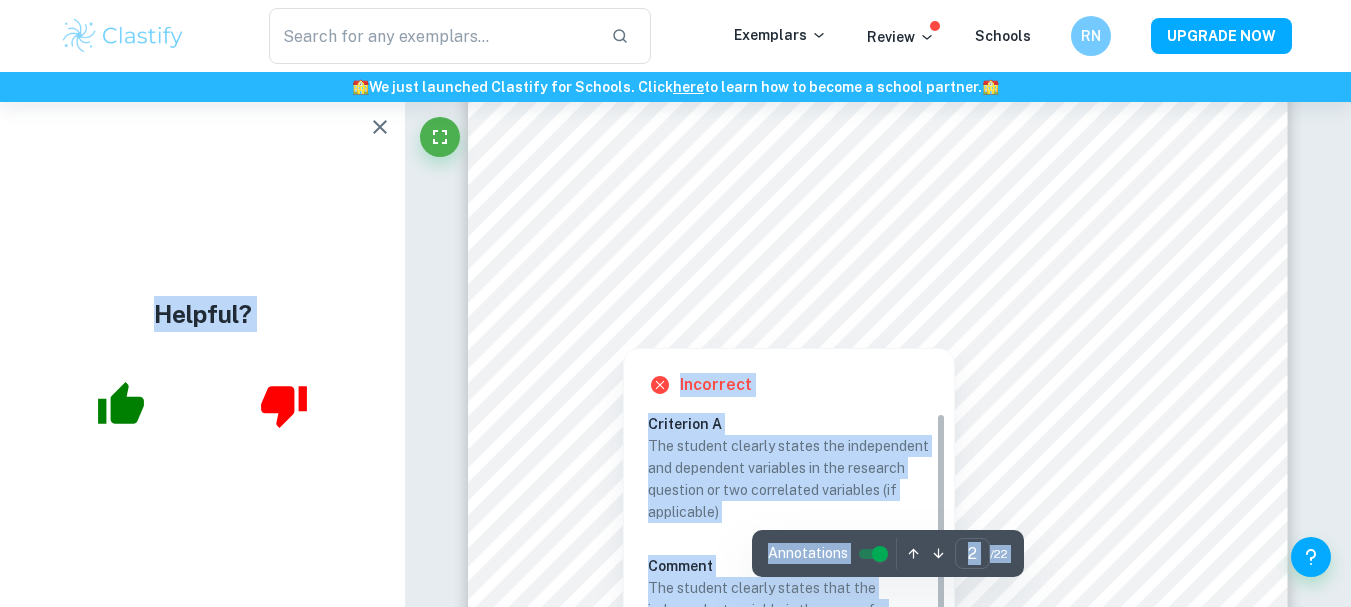 scroll, scrollTop: 2000, scrollLeft: 0, axis: vertical 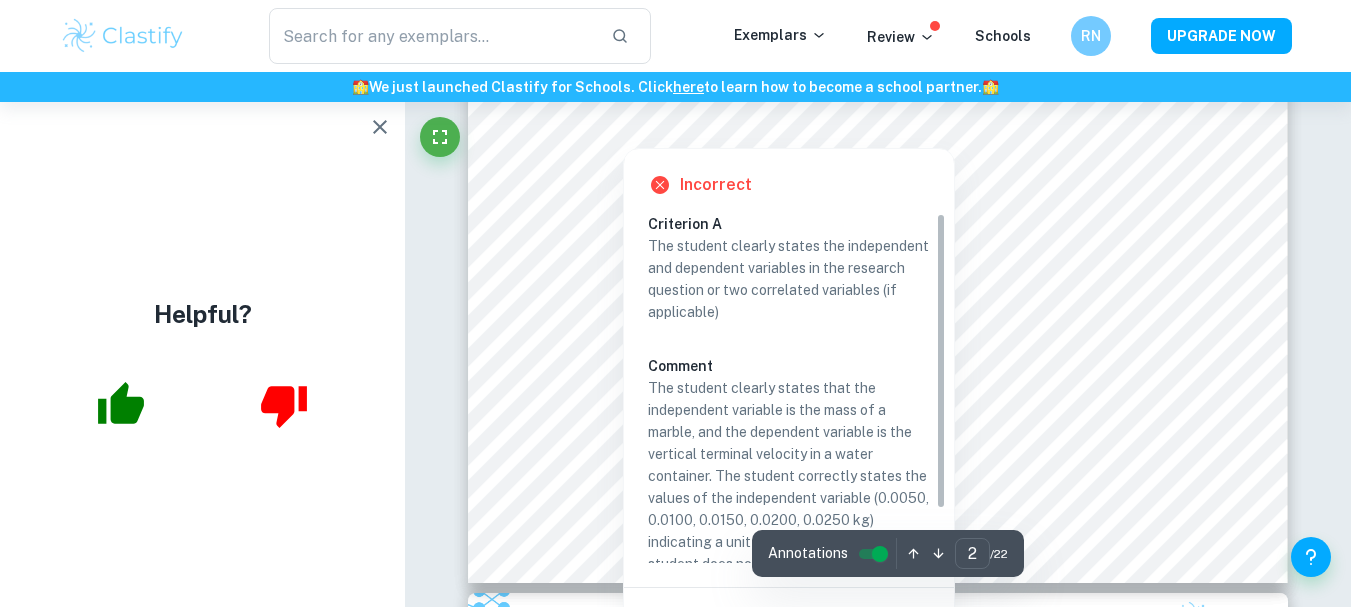 click on "🏫  We just launched Clastify for Schools. Click  here  to learn how to become a school partner.  🏫" at bounding box center [675, 87] 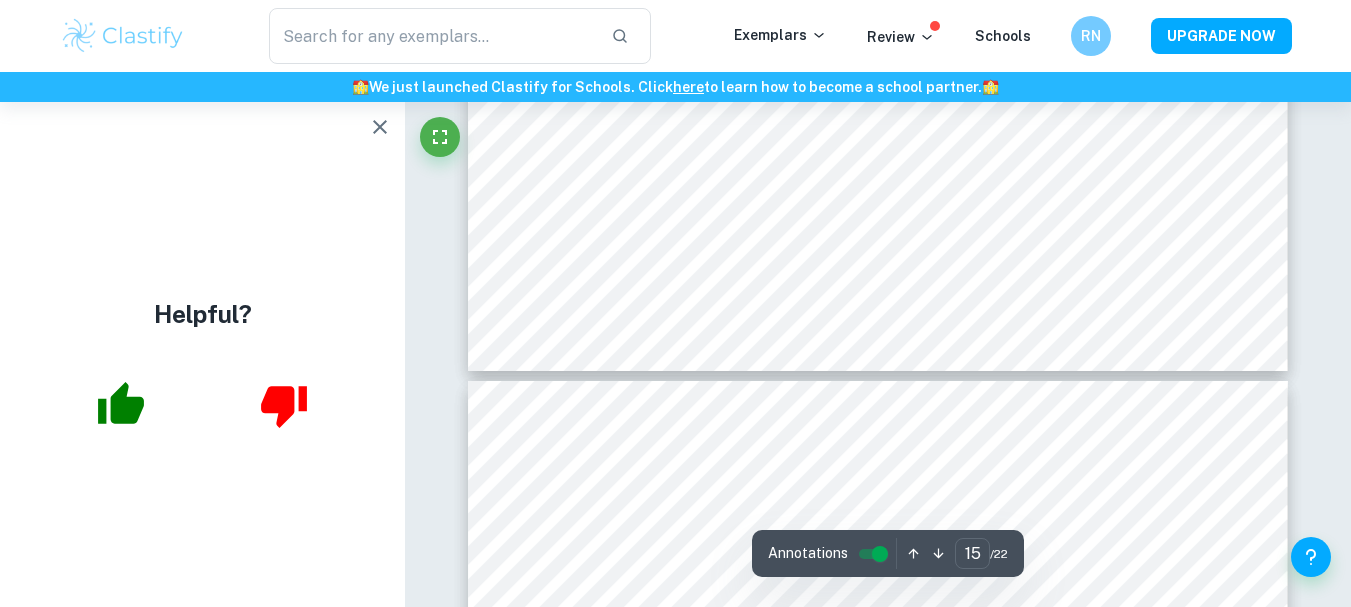 scroll, scrollTop: 17008, scrollLeft: 0, axis: vertical 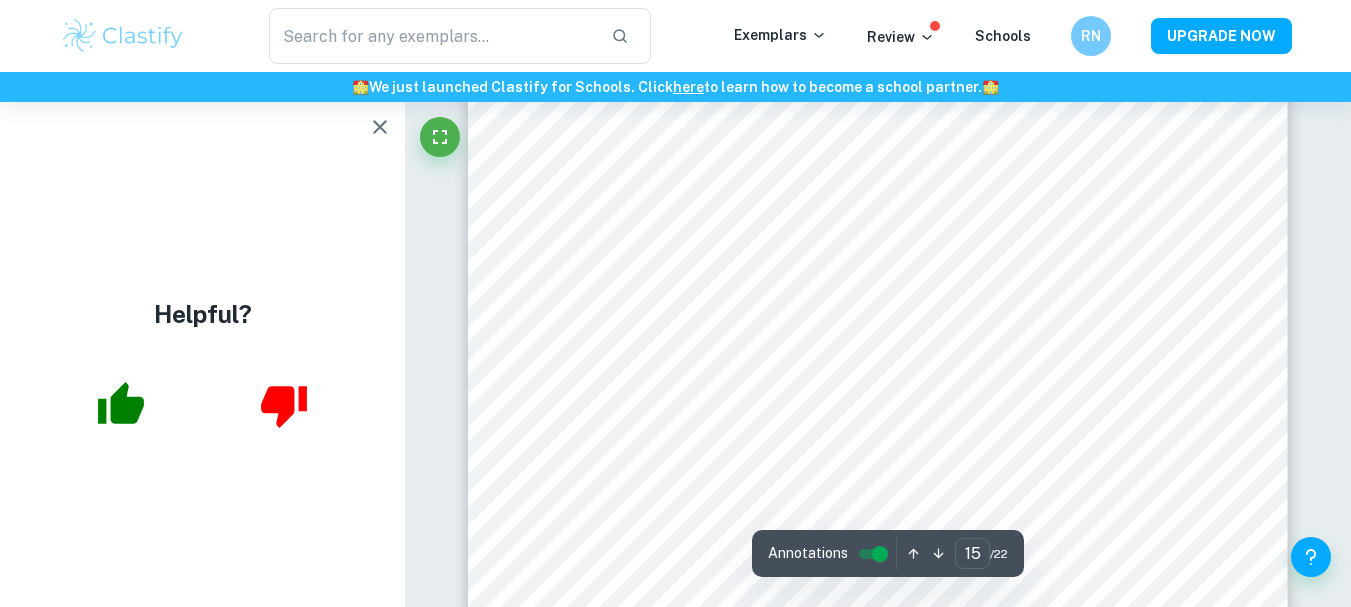 click 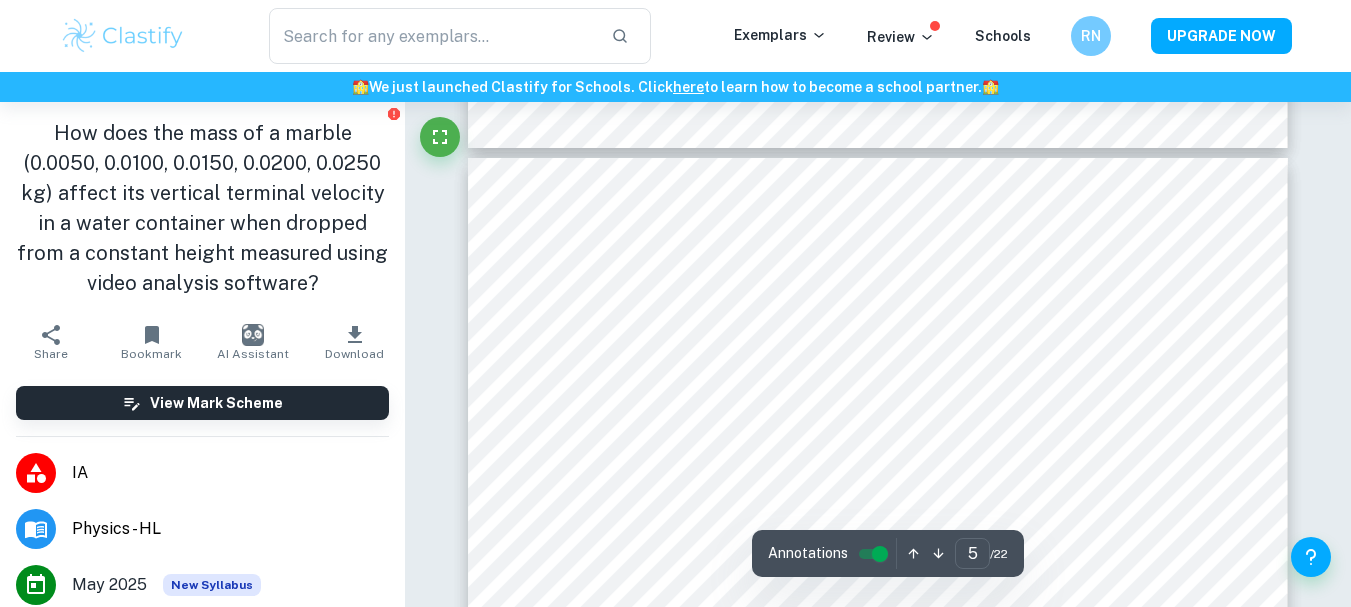 scroll, scrollTop: 5108, scrollLeft: 0, axis: vertical 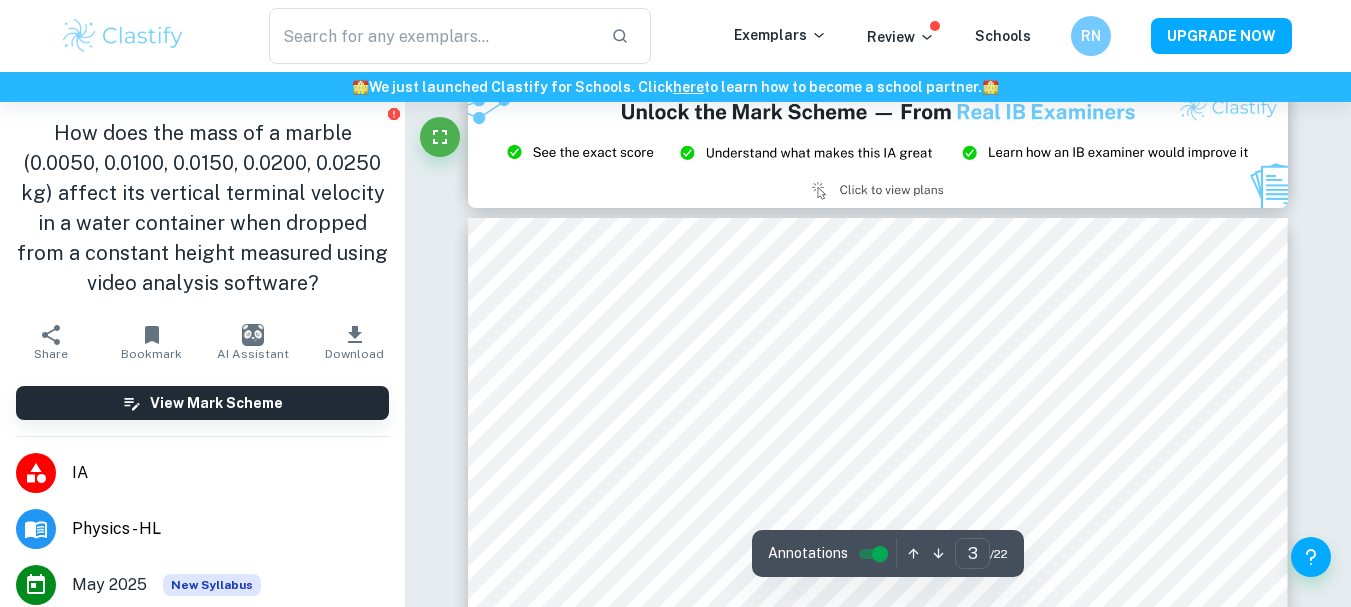 type on "2" 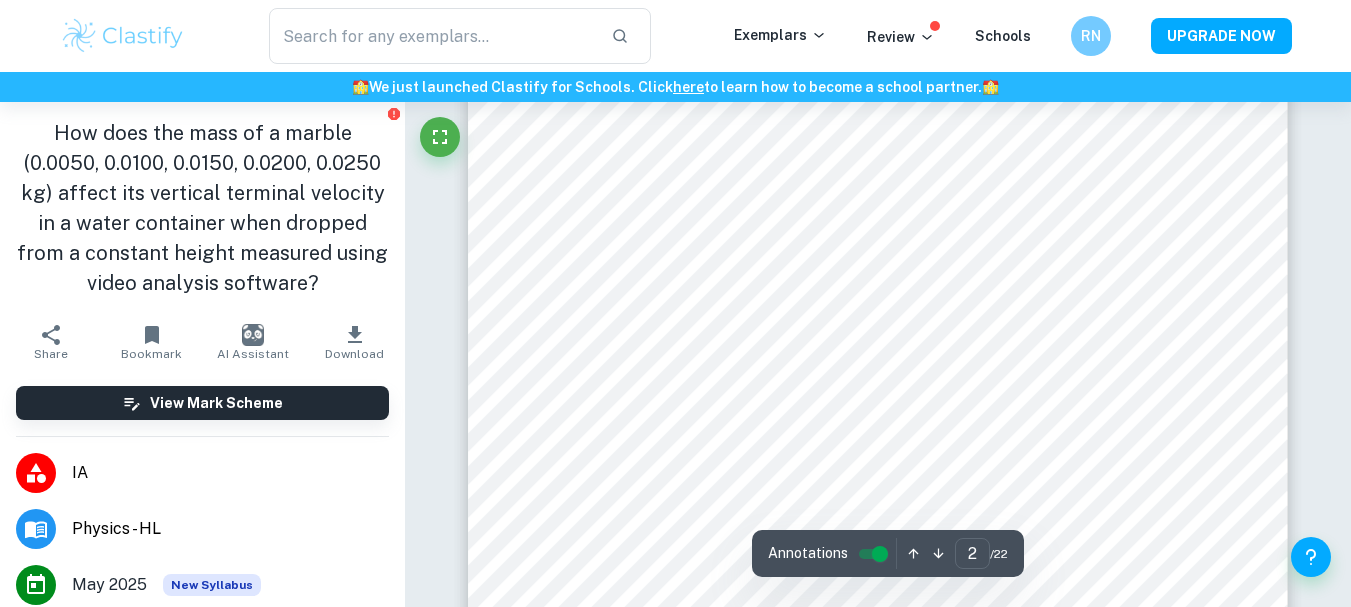 scroll, scrollTop: 1708, scrollLeft: 0, axis: vertical 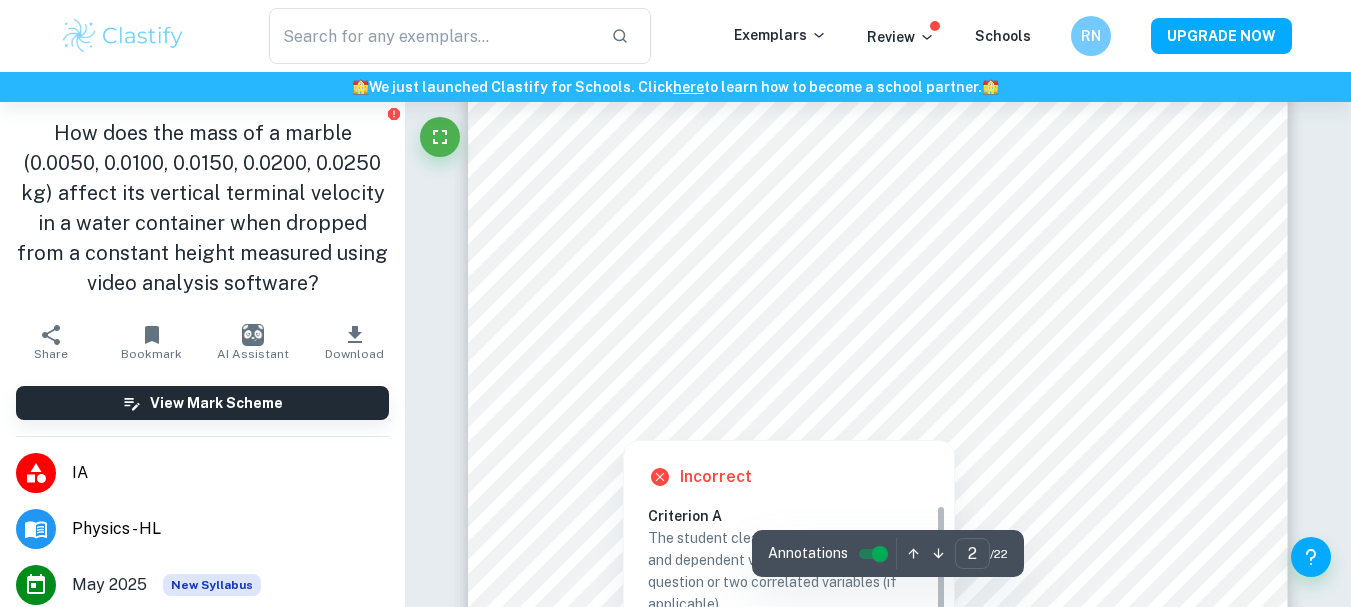 click at bounding box center (1165, 405) 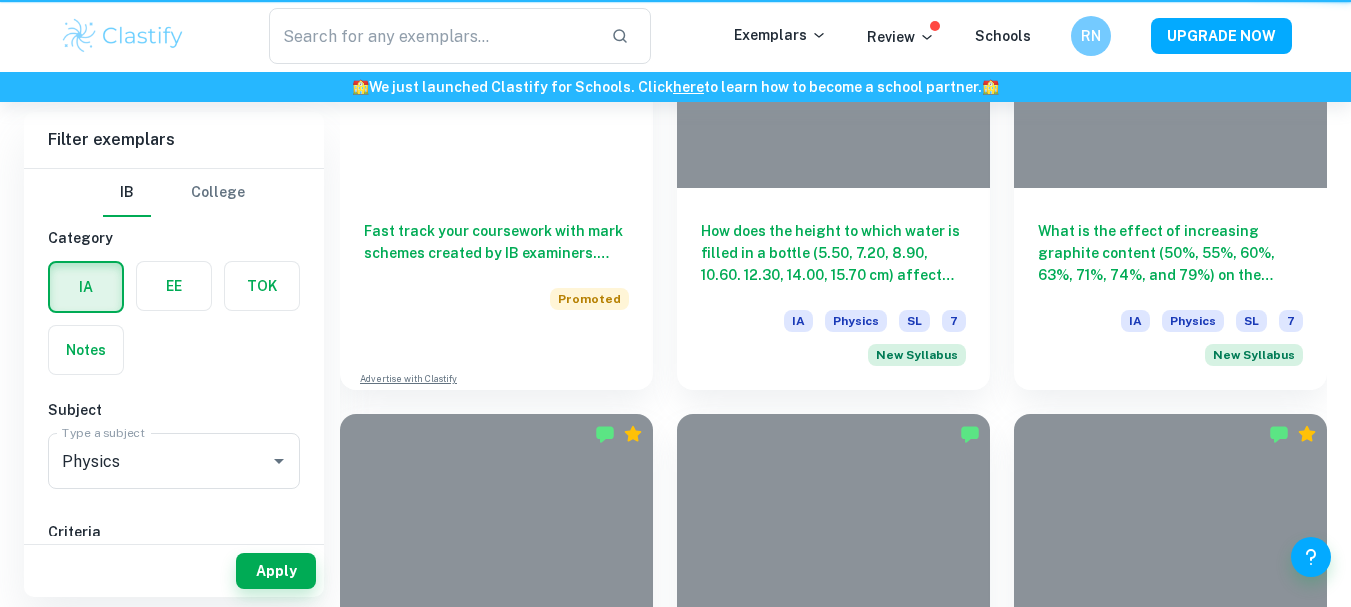 scroll, scrollTop: 1050, scrollLeft: 0, axis: vertical 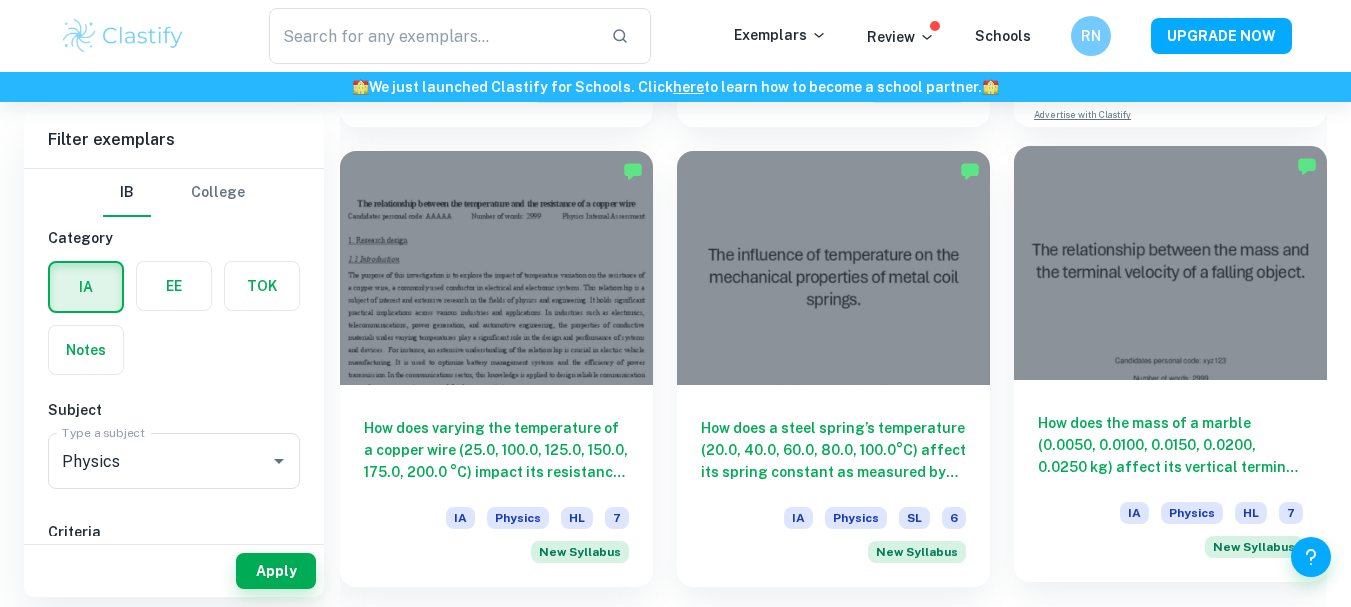 click on "How does the mass of a marble (0.0050, 0.0100, 0.0150, 0.0200, 0.0250 kg) affect its vertical terminal velocity in a water container when dropped from a constant height measured using video analysis software?" at bounding box center (1170, 445) 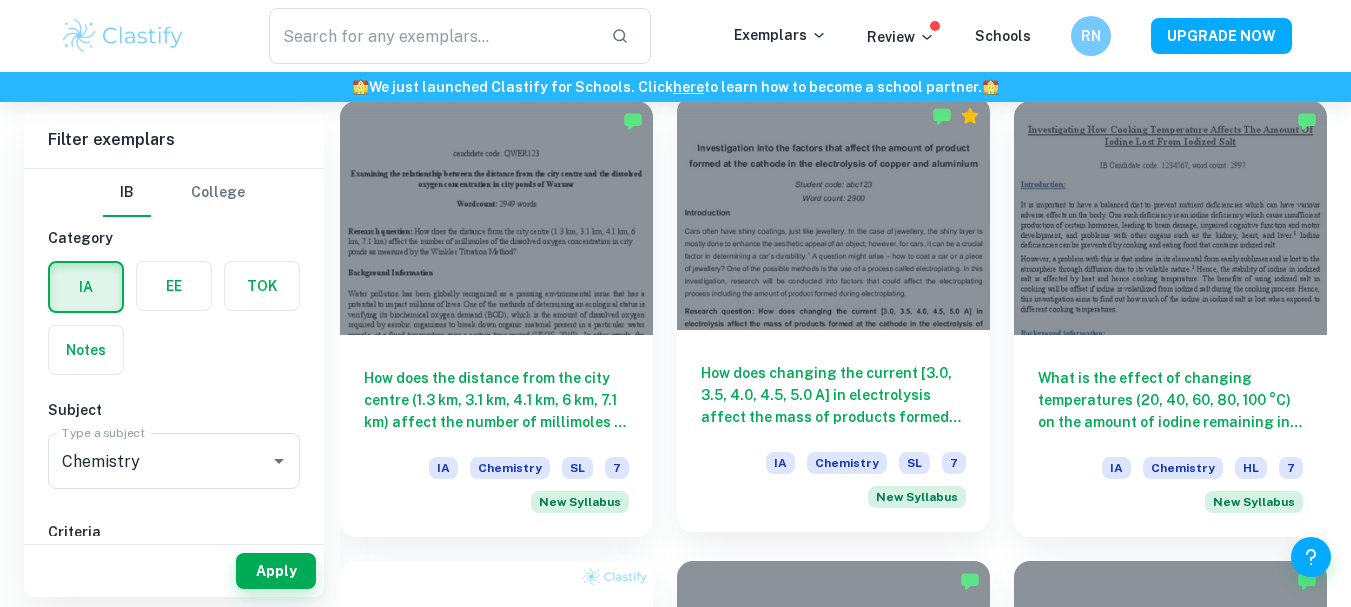 checkbox on "true" 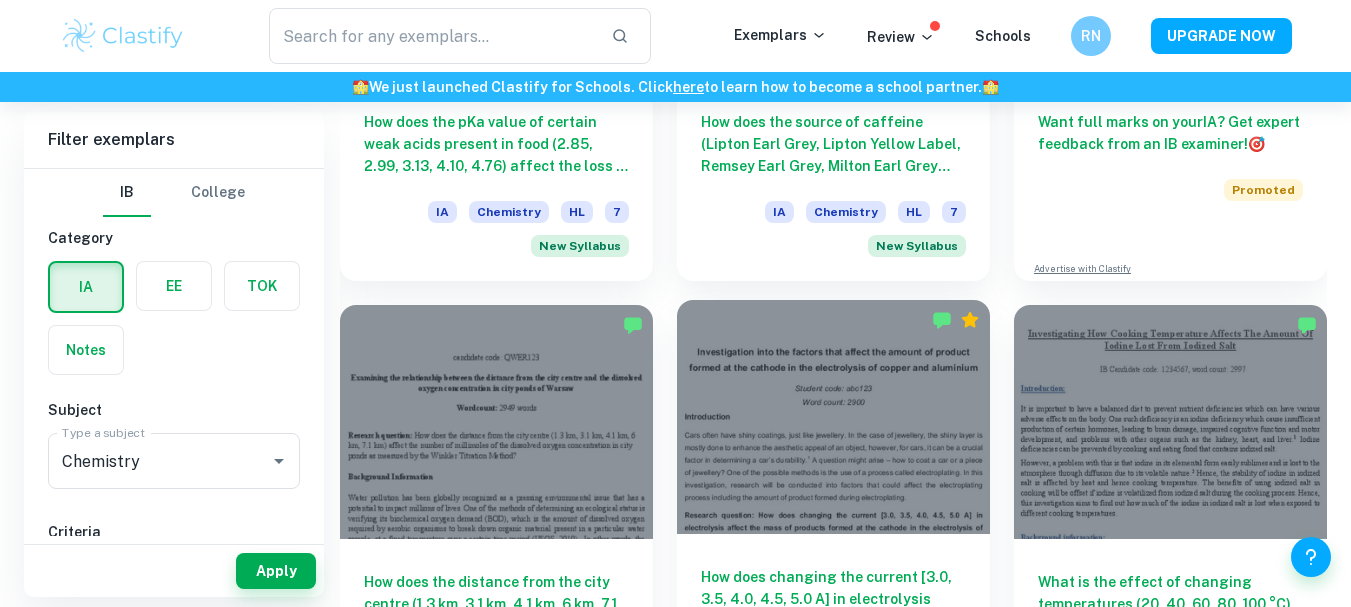 scroll, scrollTop: 1096, scrollLeft: 0, axis: vertical 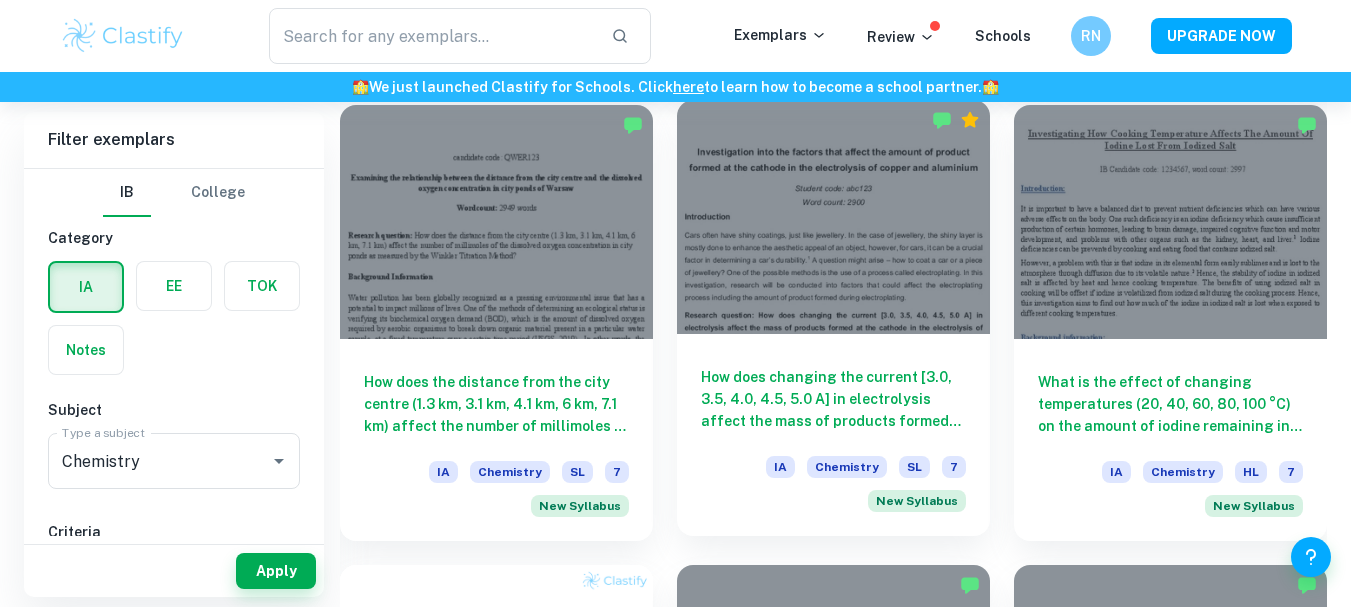 click on "How does changing the current [3.0, 3.5, 4.0, 4.5, 5.0 A] in electrolysis affect the mass of products formed at the cathode in the electrolysis of copper and aluminium respectively?" at bounding box center [833, 399] 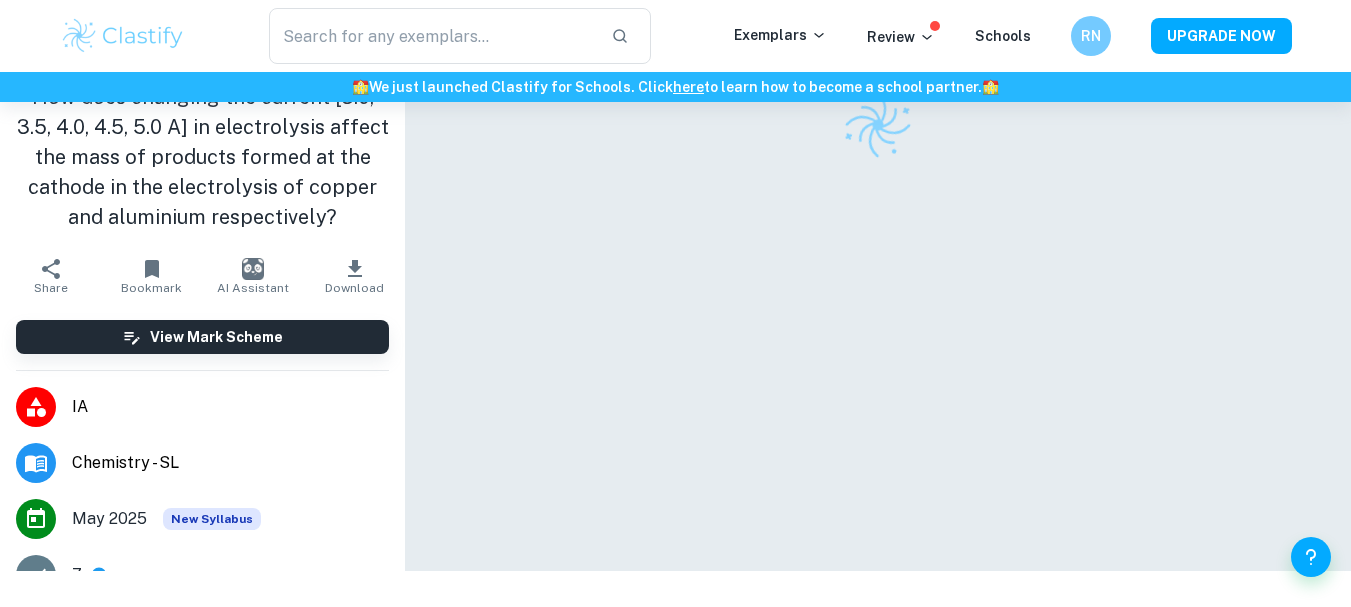scroll, scrollTop: 0, scrollLeft: 0, axis: both 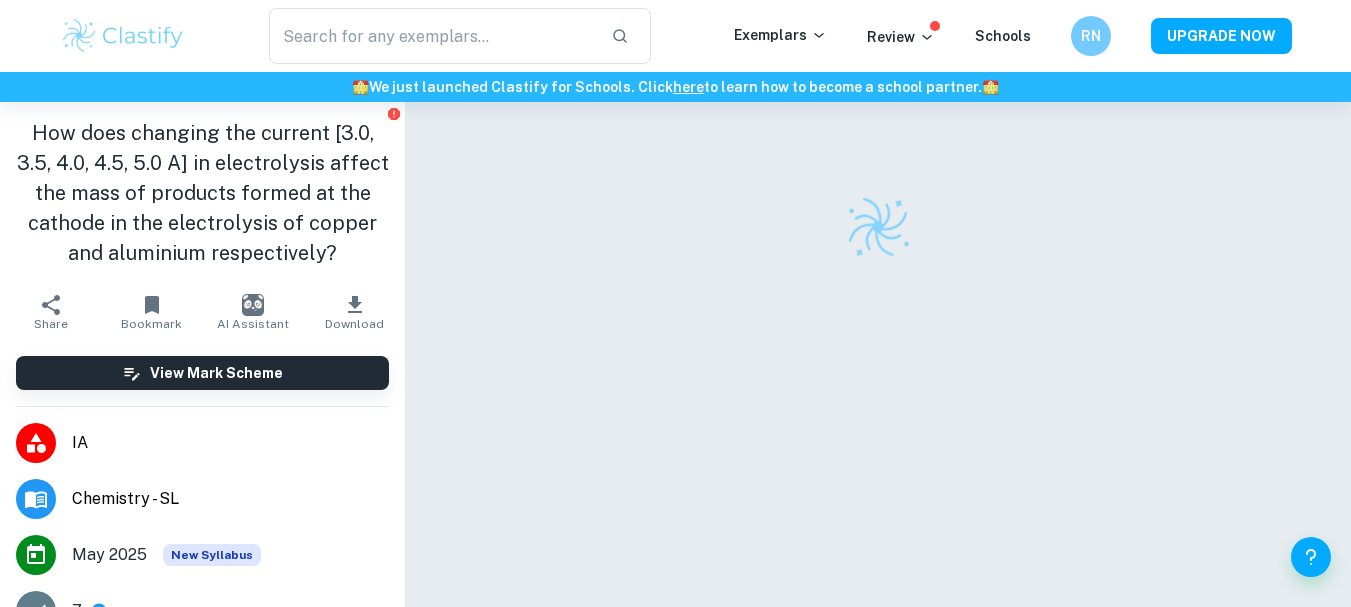 click on "Expand" at bounding box center [202, 859] 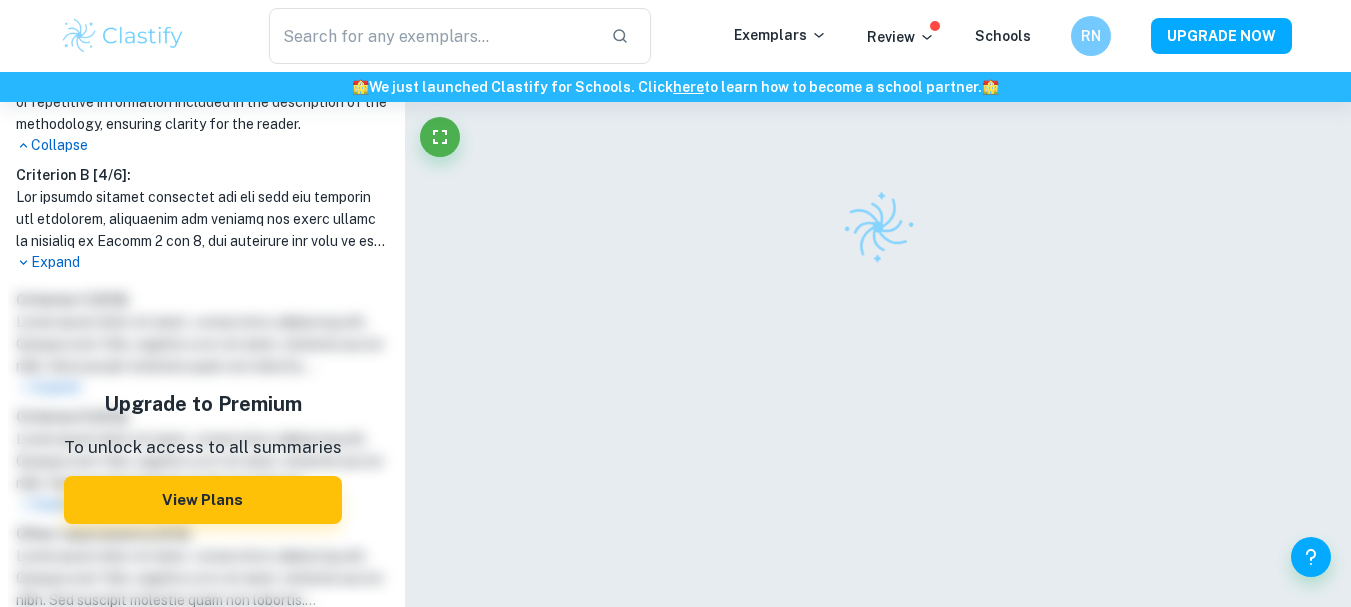scroll, scrollTop: 700, scrollLeft: 0, axis: vertical 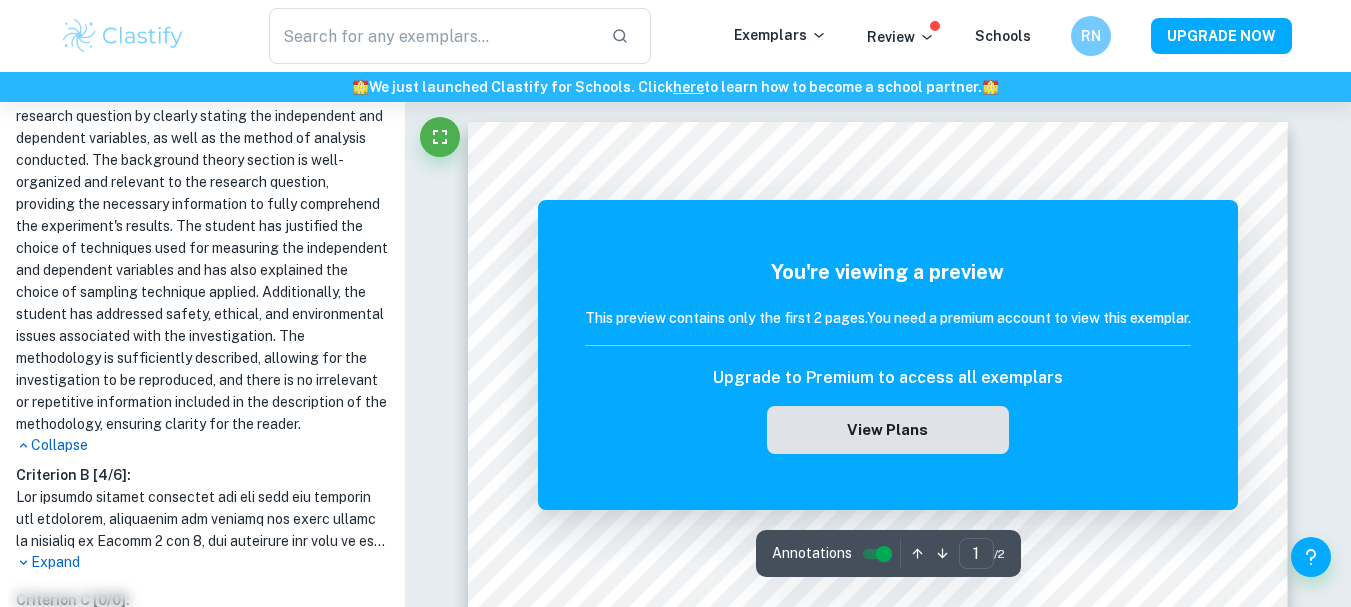 click on "View Plans" at bounding box center [888, 430] 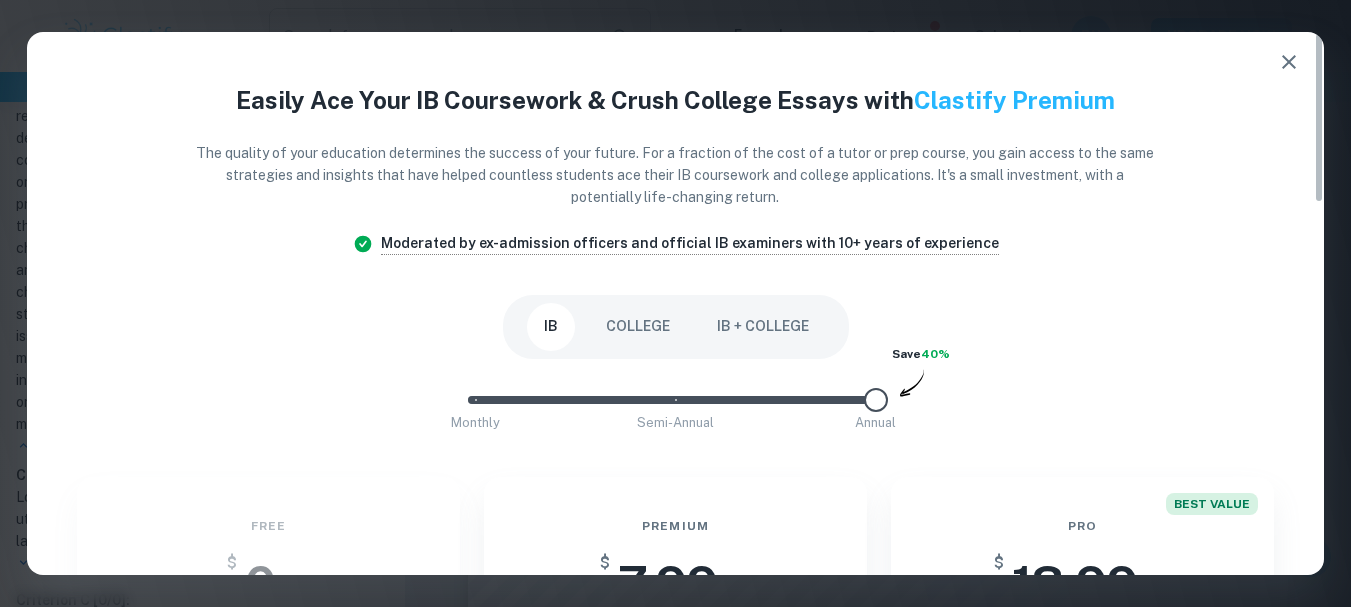 click 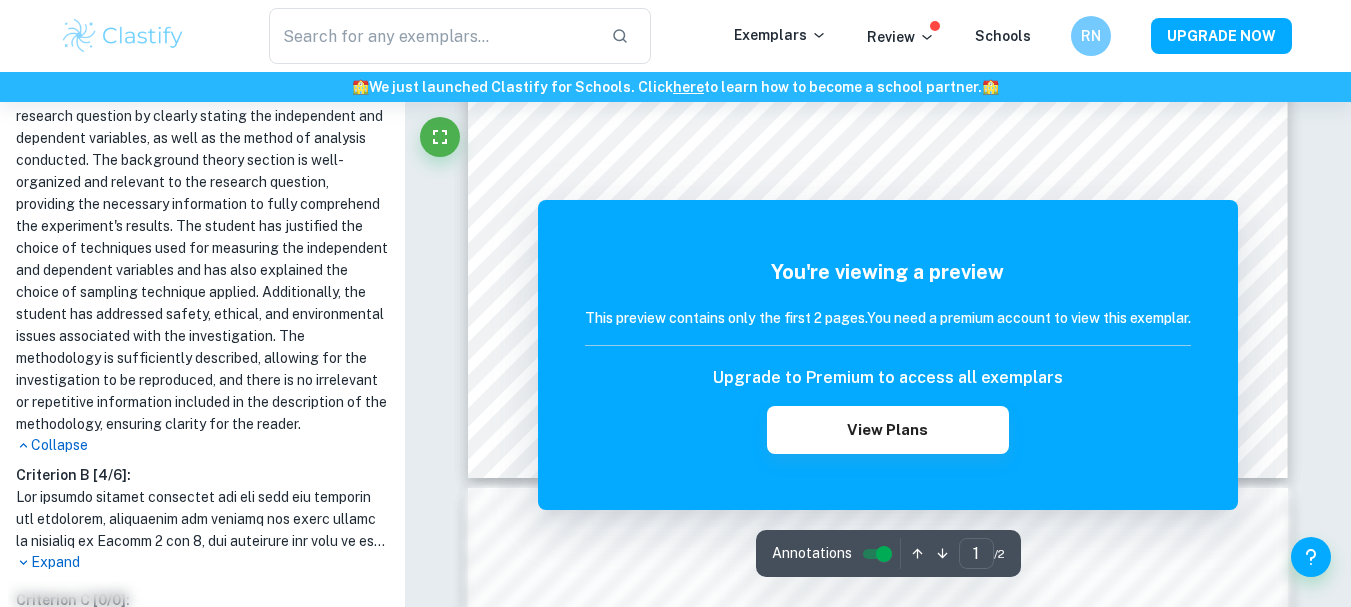 scroll, scrollTop: 700, scrollLeft: 0, axis: vertical 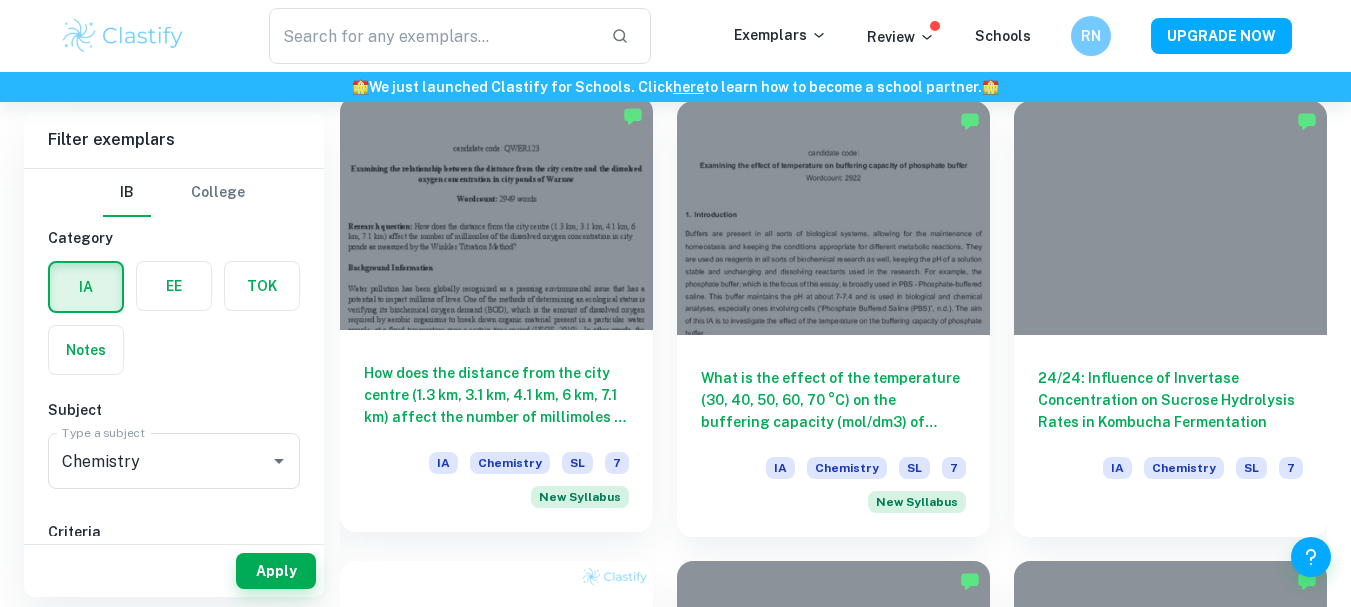 click on "How does the distance from the city centre (1.3 km, 3.1 km, 4.1 km, 6 km, 7.1 km) affect the number of millimoles of the dissolved oxygen concentration in city ponds as measured by the Winkler Titration Method?" at bounding box center (496, 395) 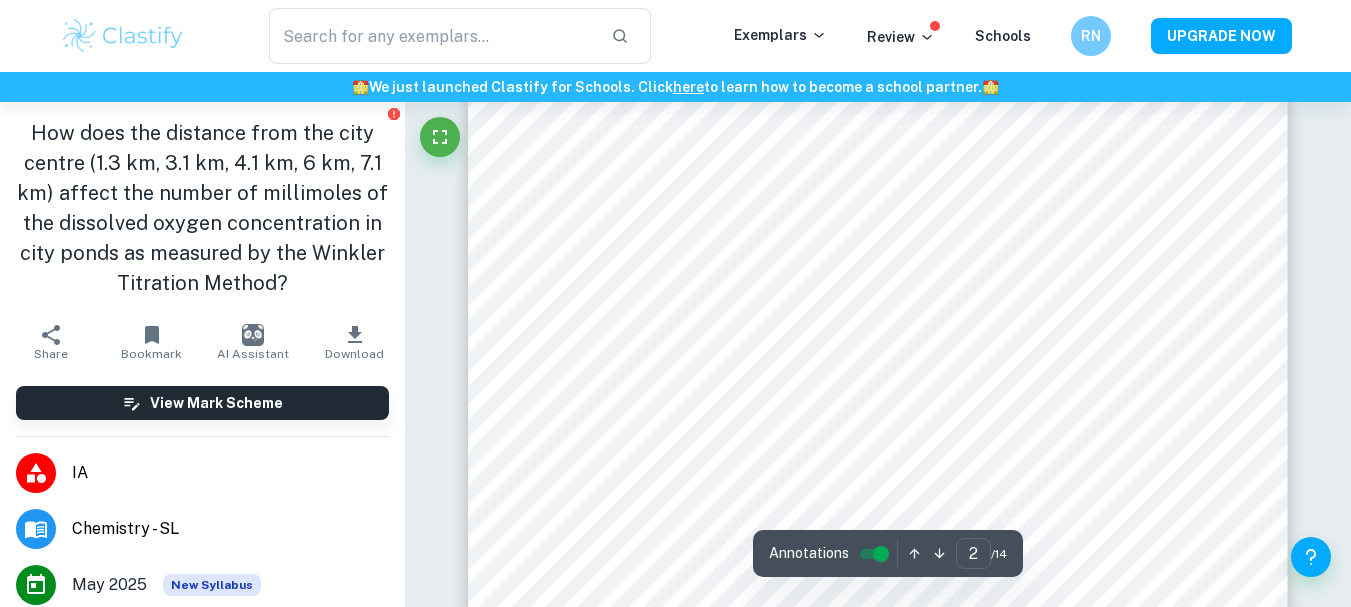scroll, scrollTop: 1400, scrollLeft: 0, axis: vertical 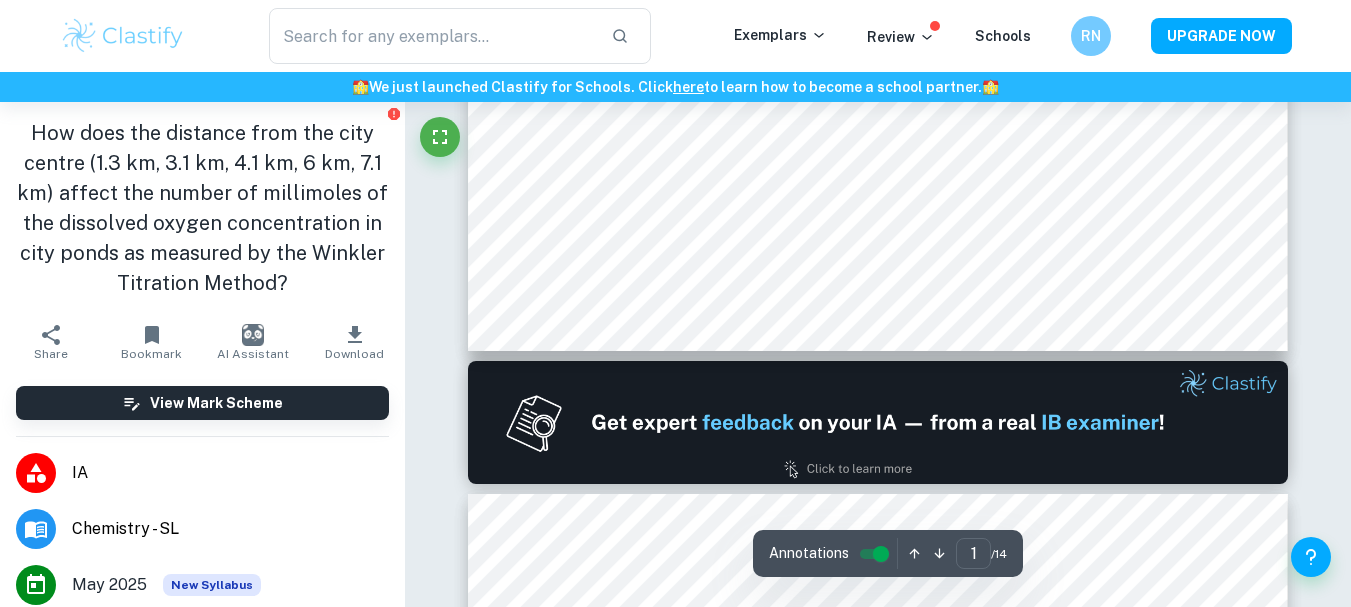 type on "2" 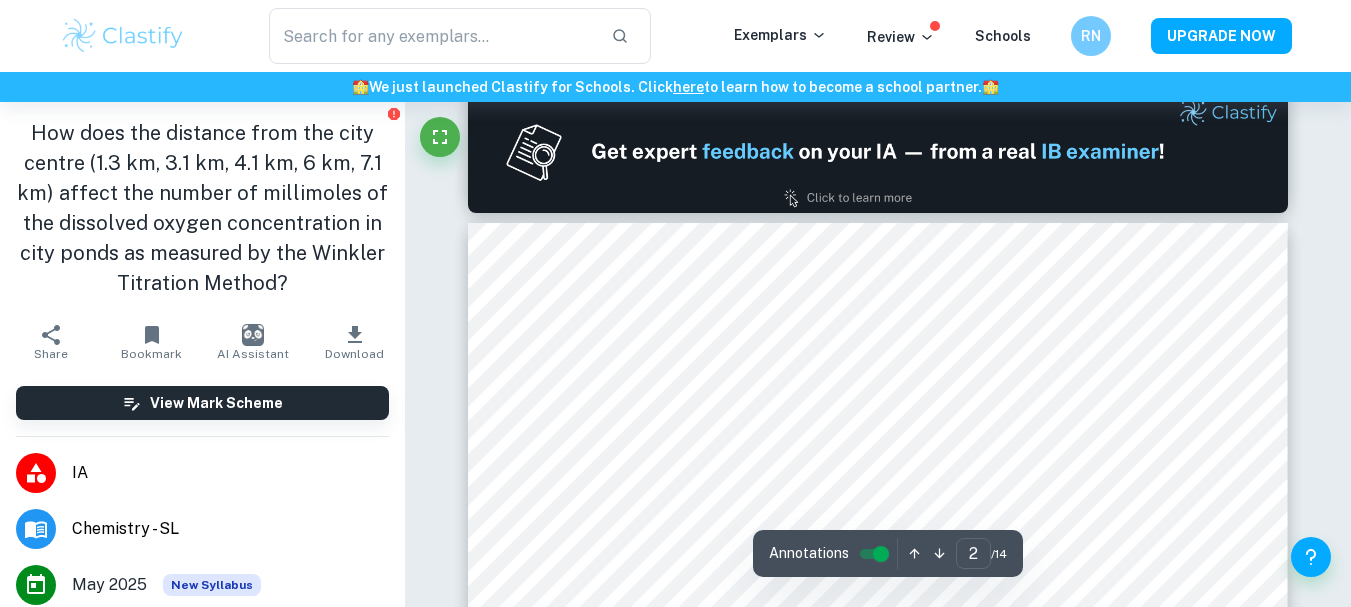 scroll, scrollTop: 1800, scrollLeft: 0, axis: vertical 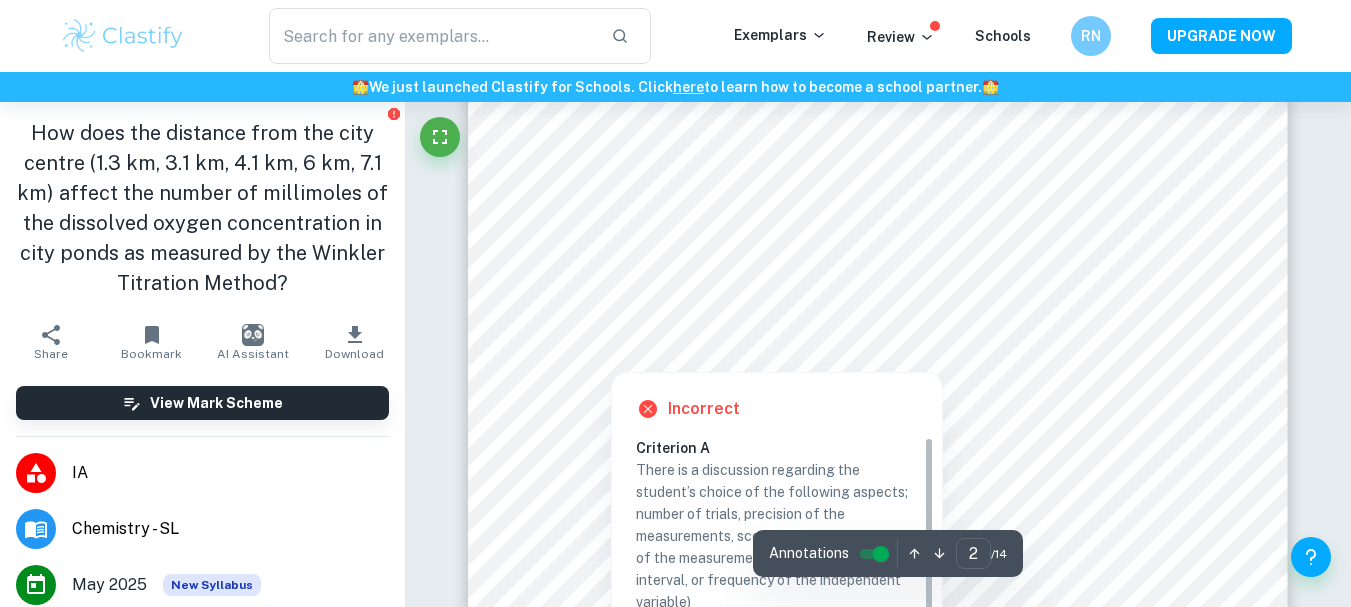click at bounding box center (877, 271) 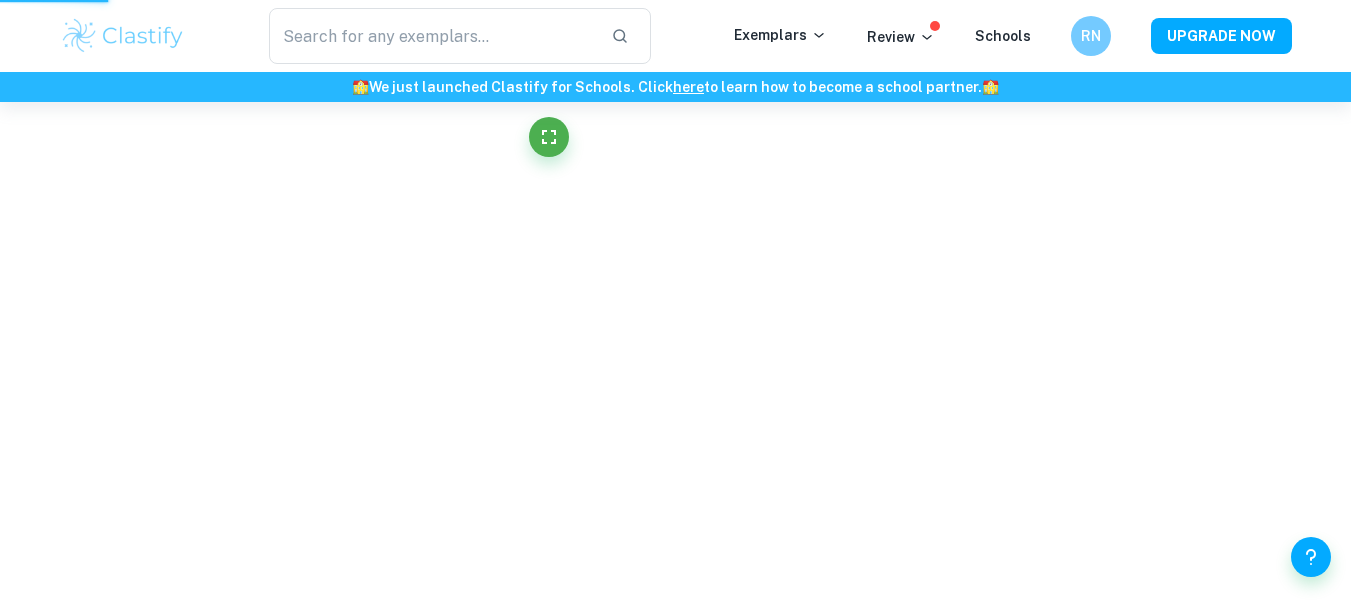 scroll, scrollTop: 1100, scrollLeft: 0, axis: vertical 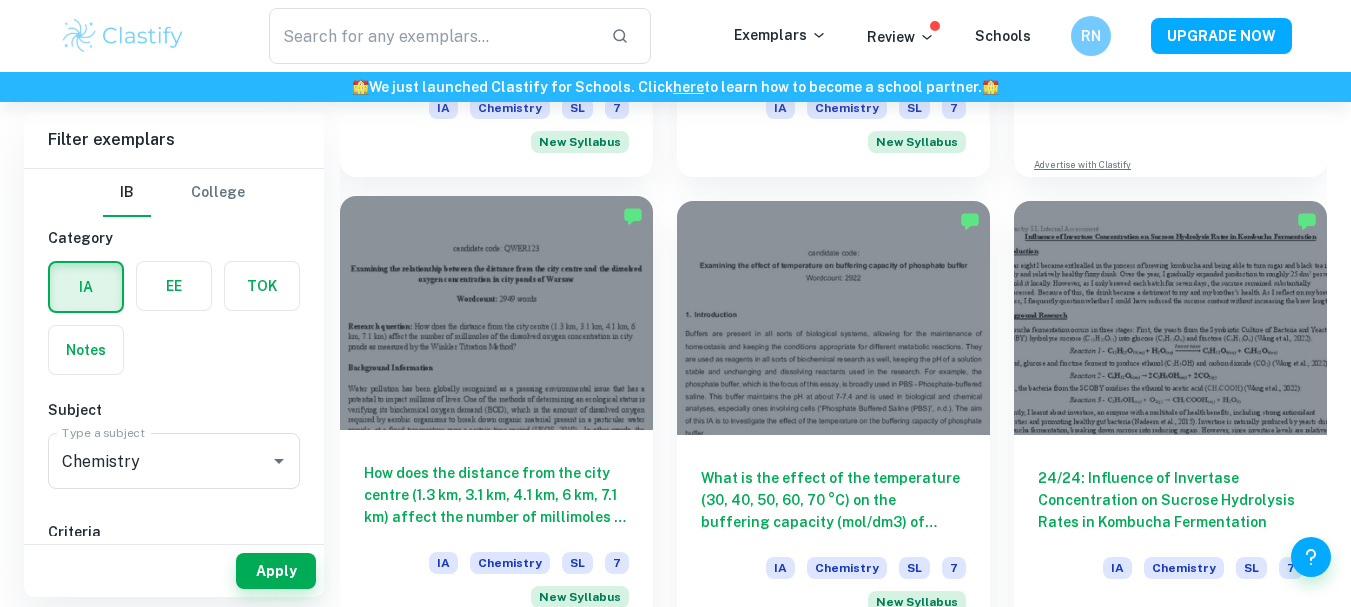 click on "How does the distance from the city centre (1.3 km, 3.1 km, 4.1 km, 6 km, 7.1 km) affect the number of millimoles of the dissolved oxygen concentration in city ponds as measured by the Winkler Titration Method? IA Chemistry SL 7 New Syllabus" at bounding box center (496, 531) 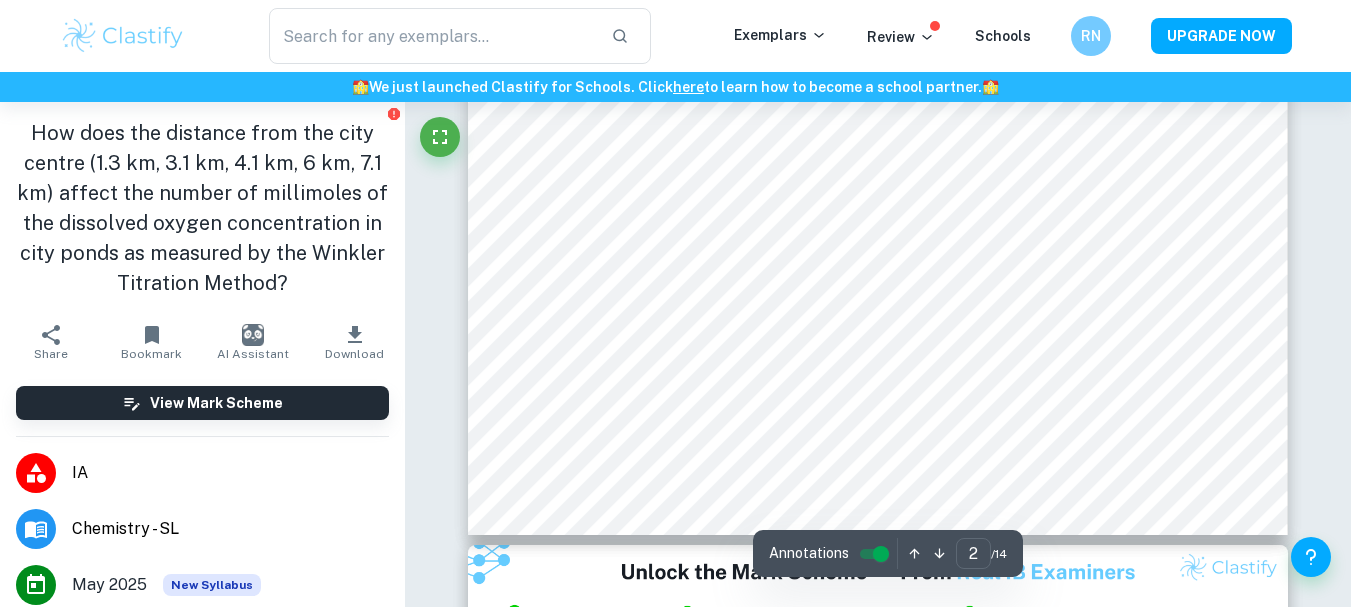 scroll, scrollTop: 1946, scrollLeft: 0, axis: vertical 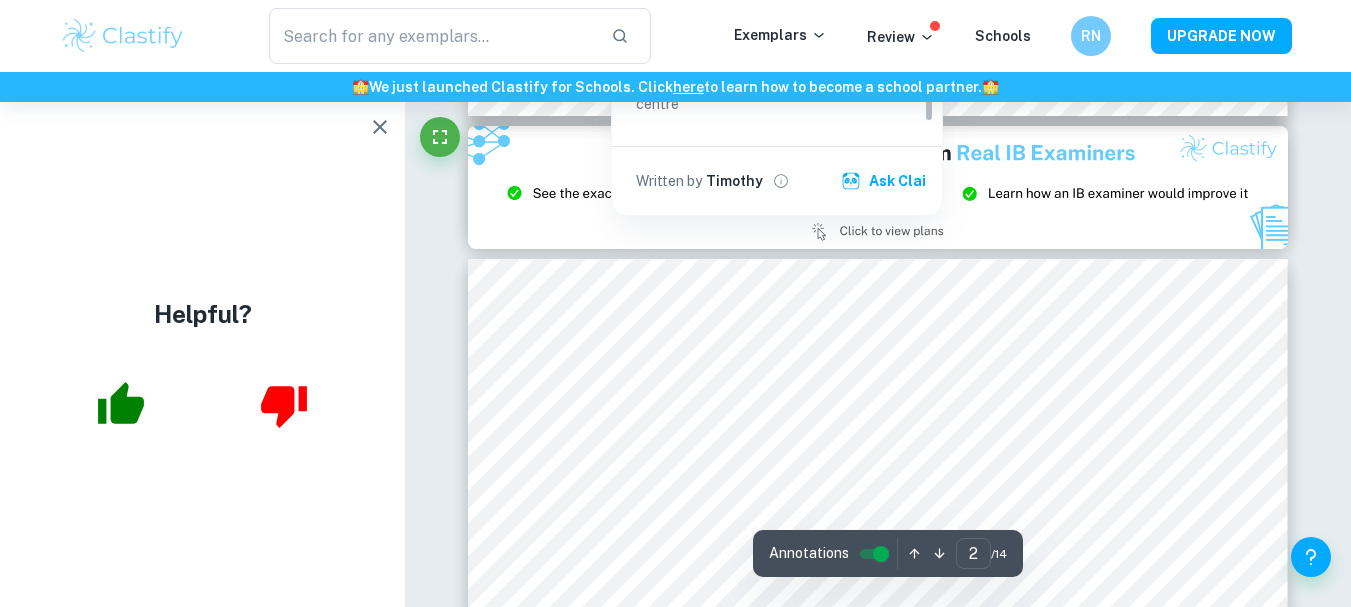 type on "3" 